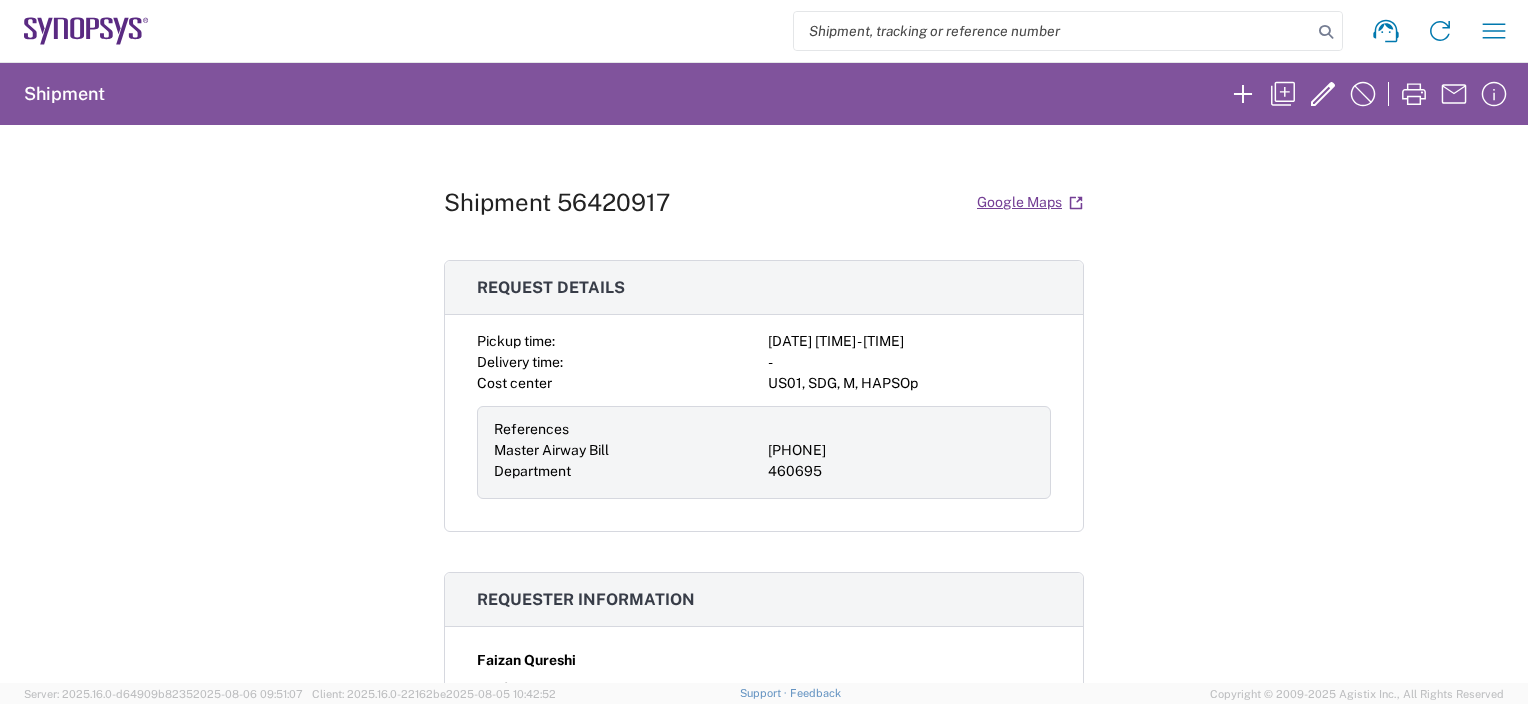 scroll, scrollTop: 0, scrollLeft: 0, axis: both 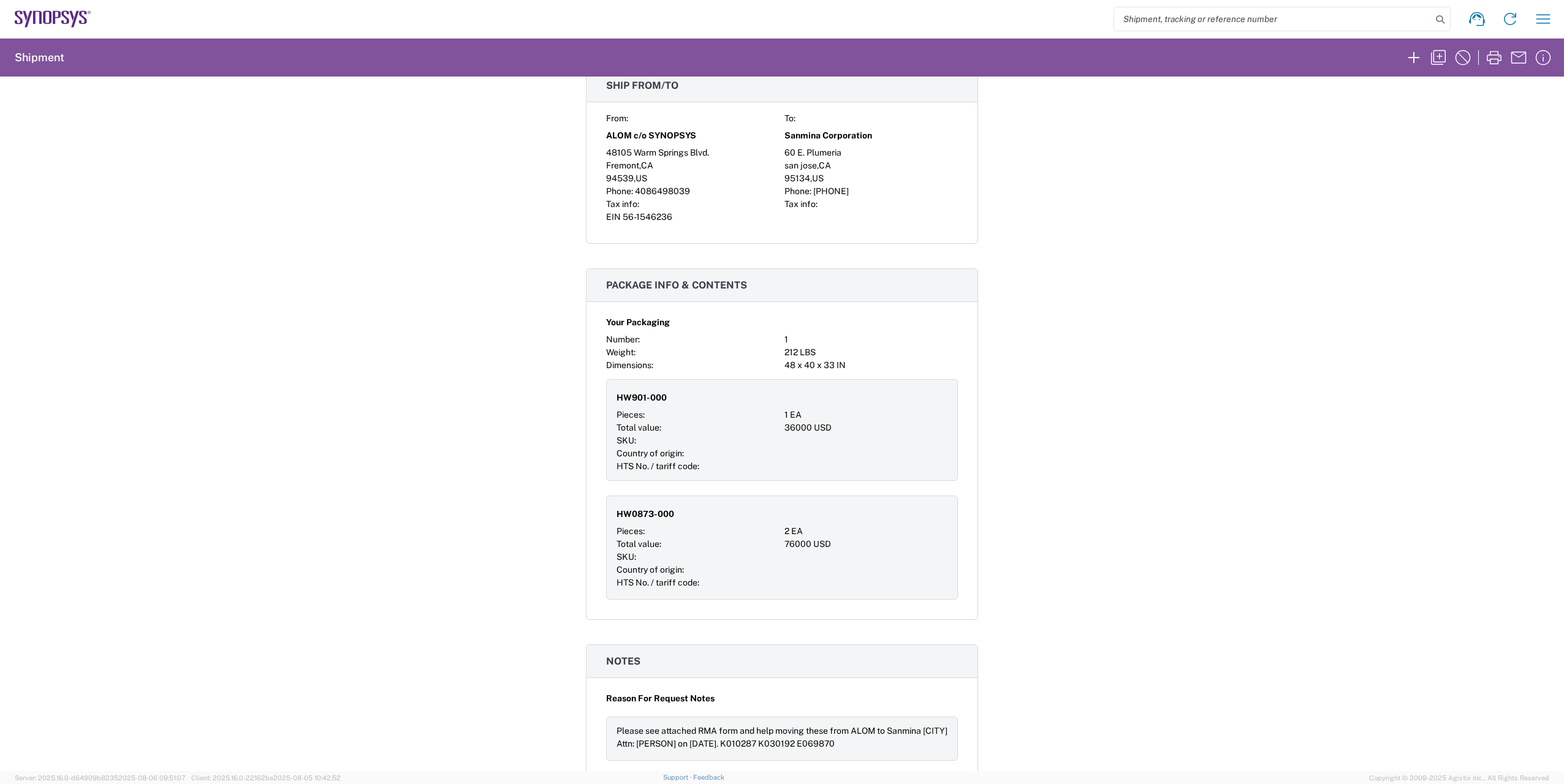 click 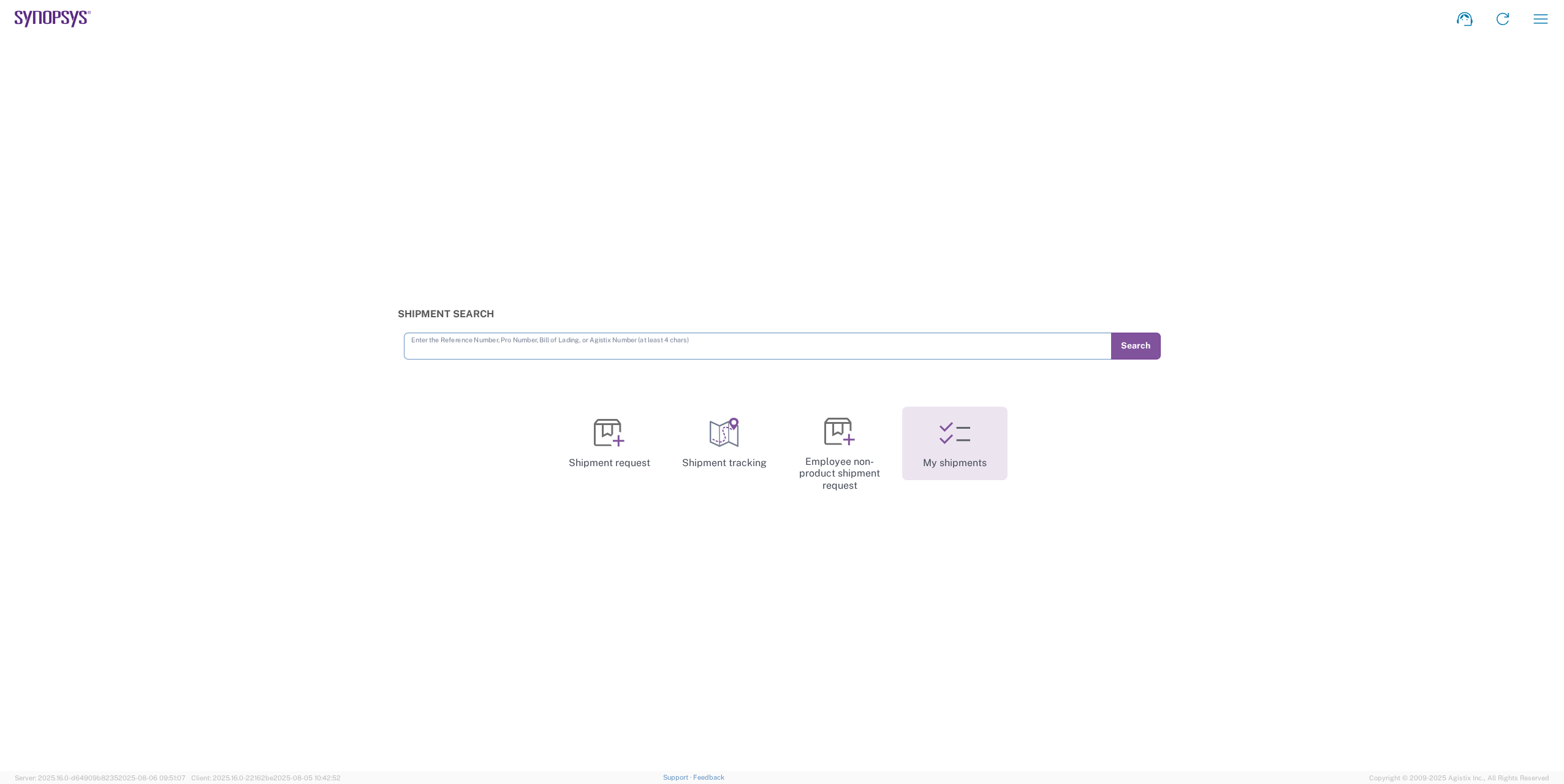 click 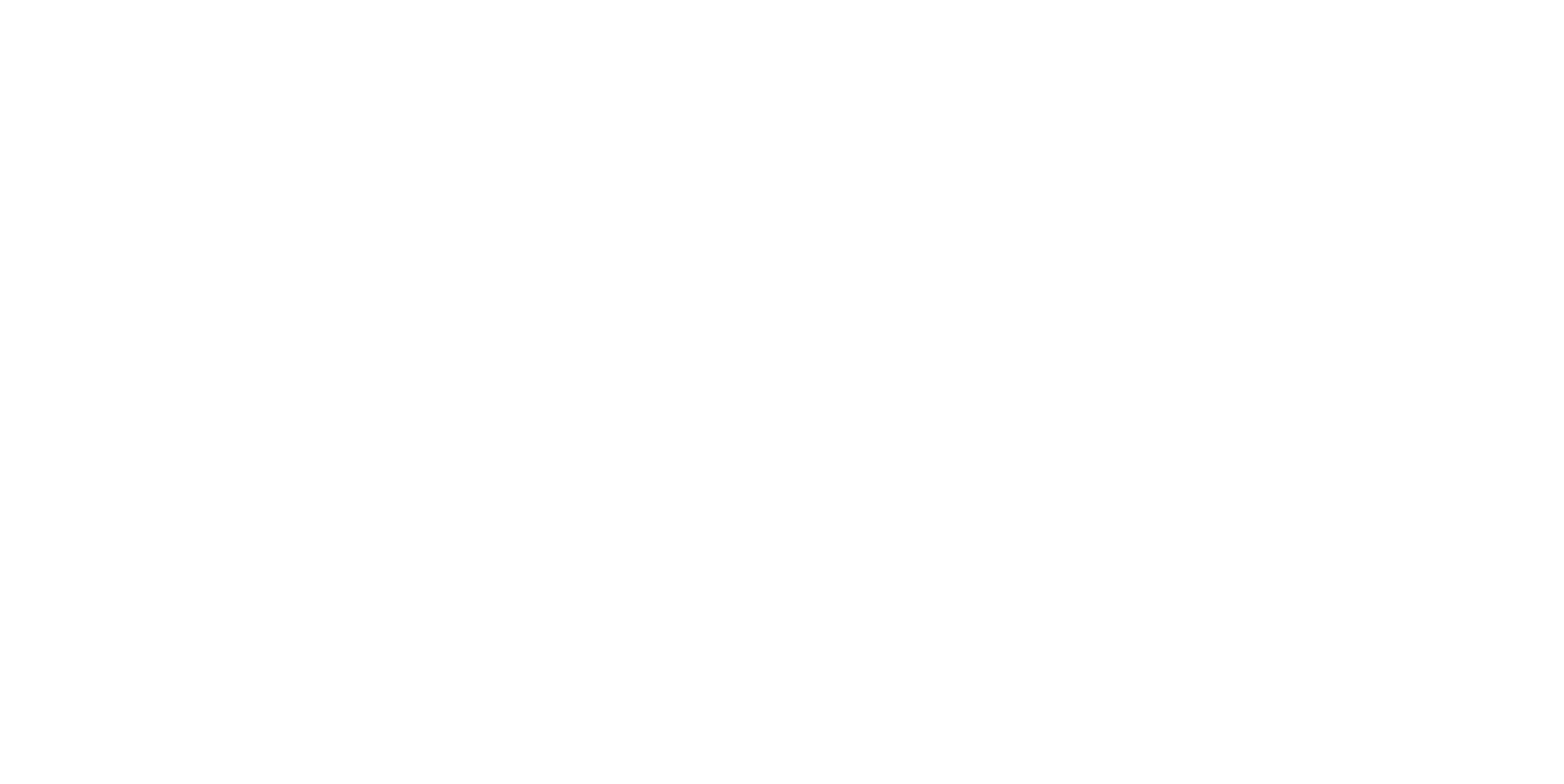 scroll, scrollTop: 0, scrollLeft: 0, axis: both 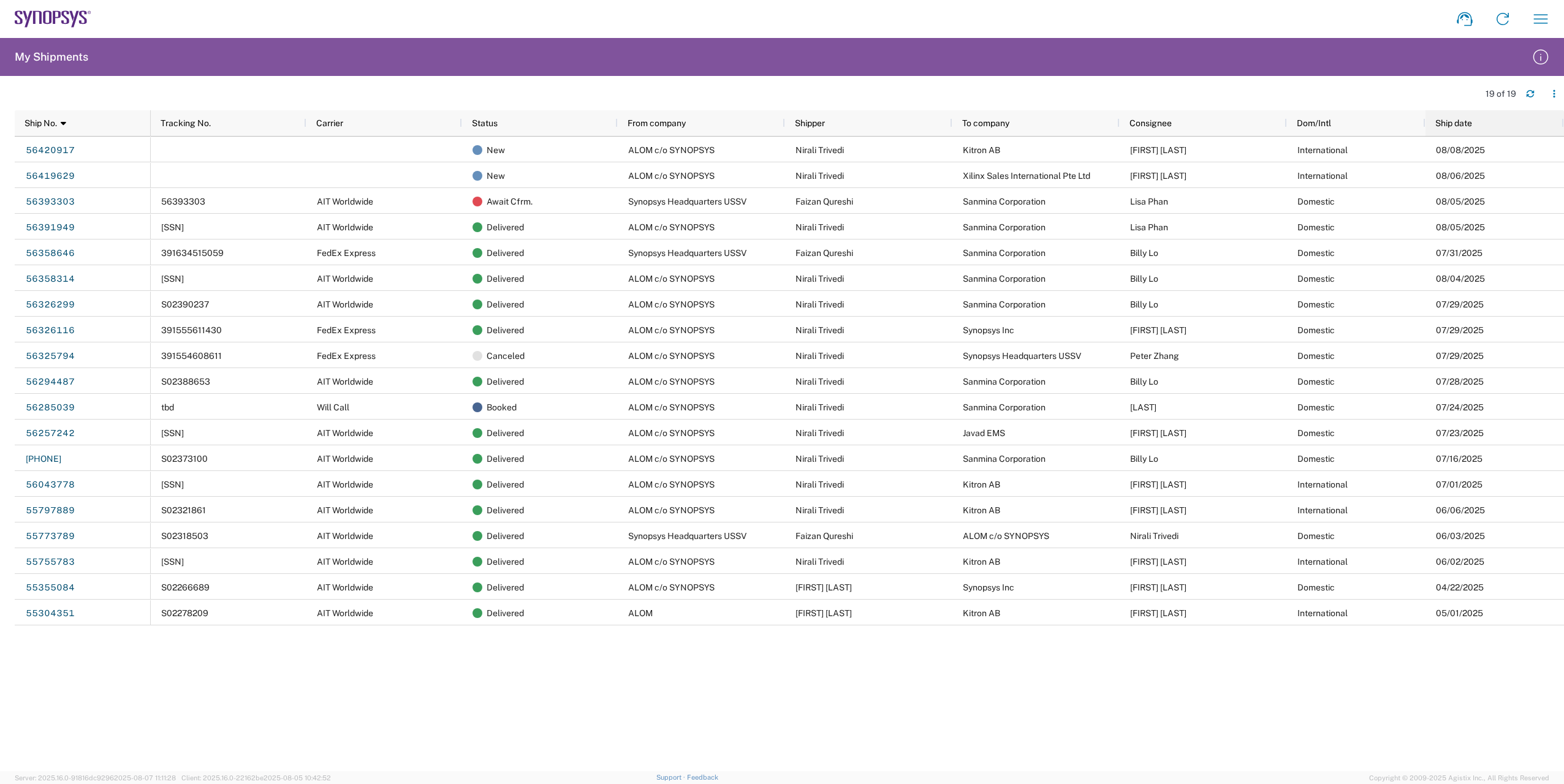 click on "Ship date" 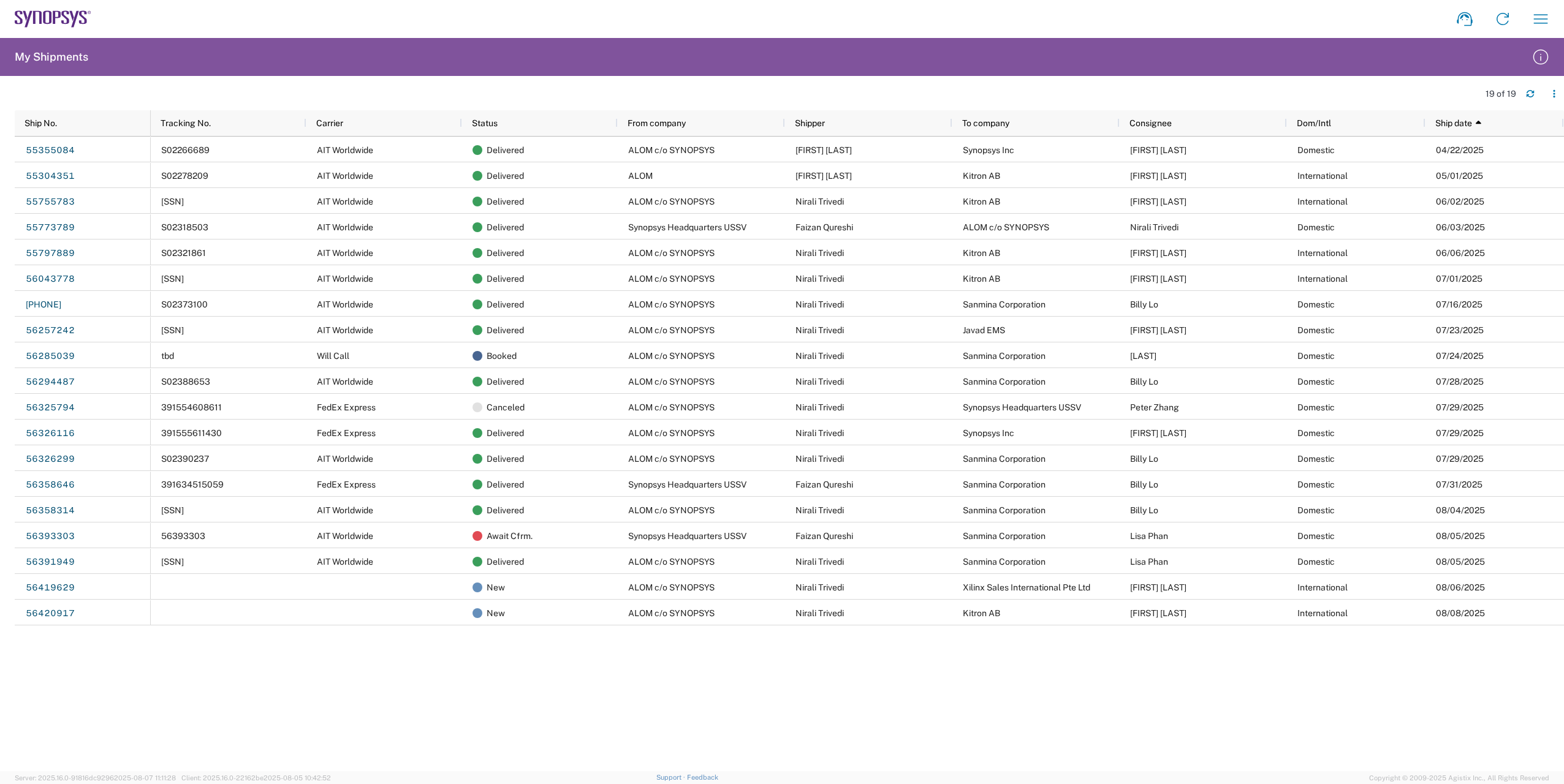 click on "Ship date" 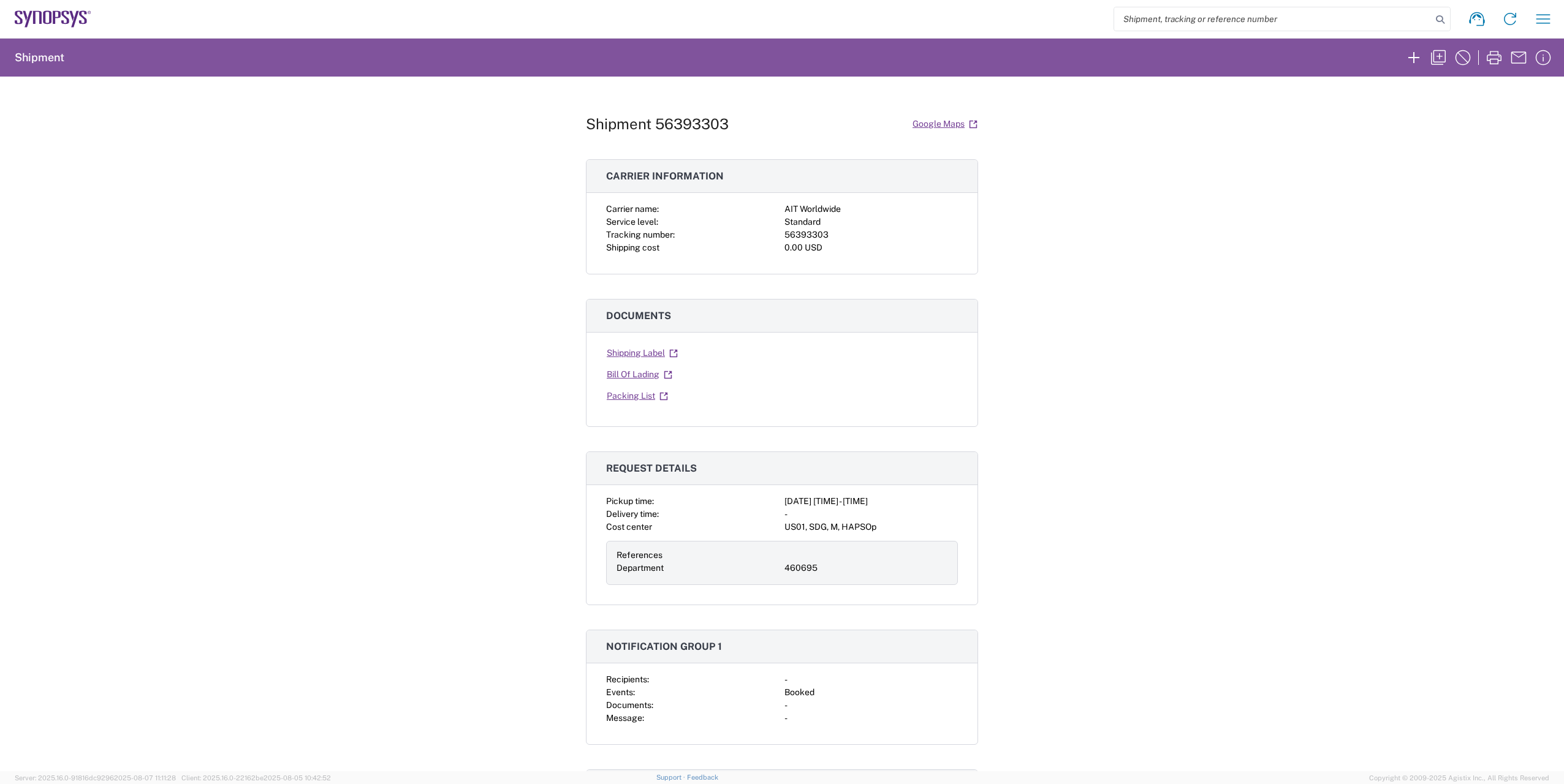scroll, scrollTop: 0, scrollLeft: 0, axis: both 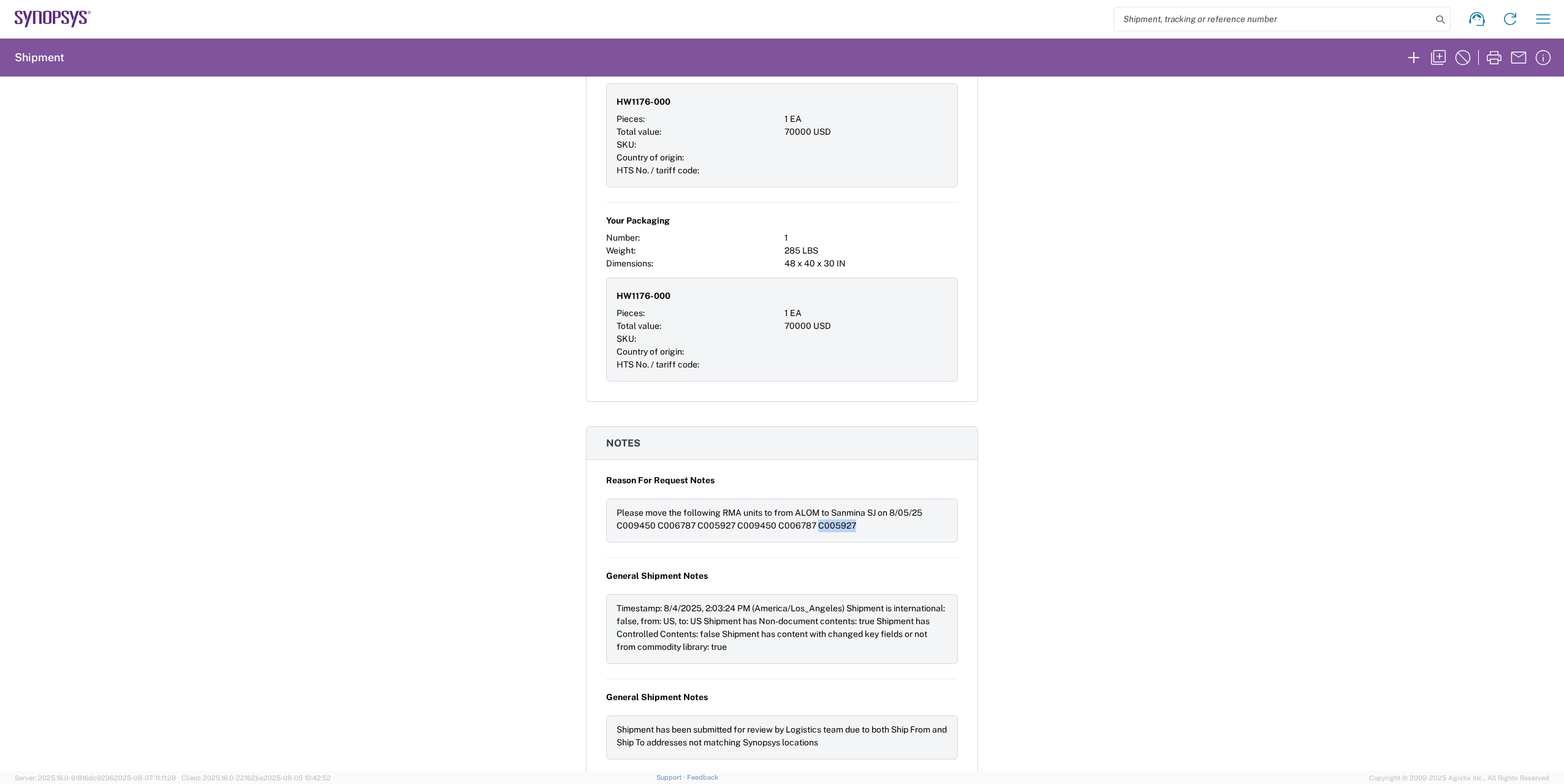 drag, startPoint x: 848, startPoint y: 529, endPoint x: 809, endPoint y: 529, distance: 39 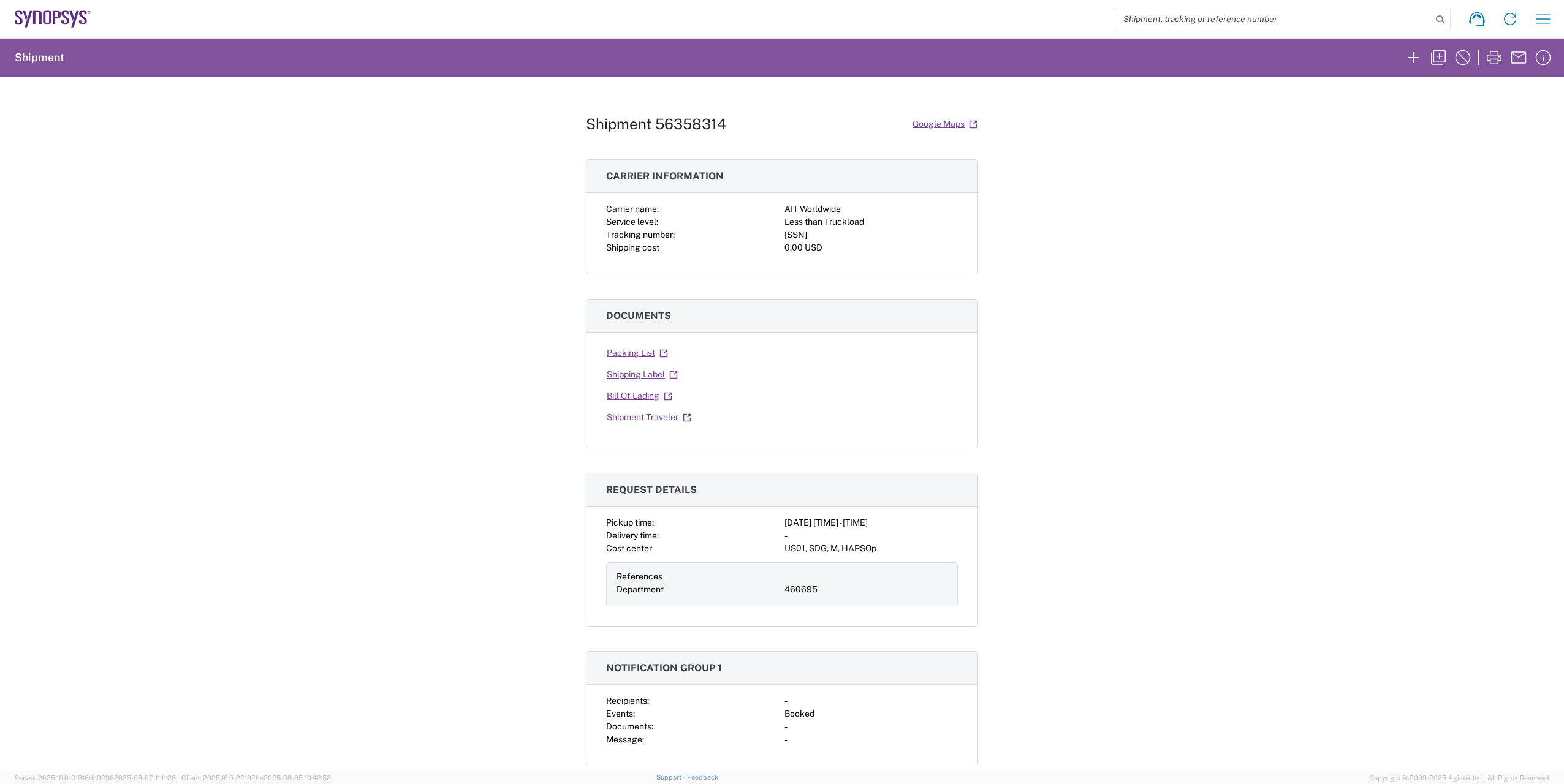 scroll, scrollTop: 0, scrollLeft: 0, axis: both 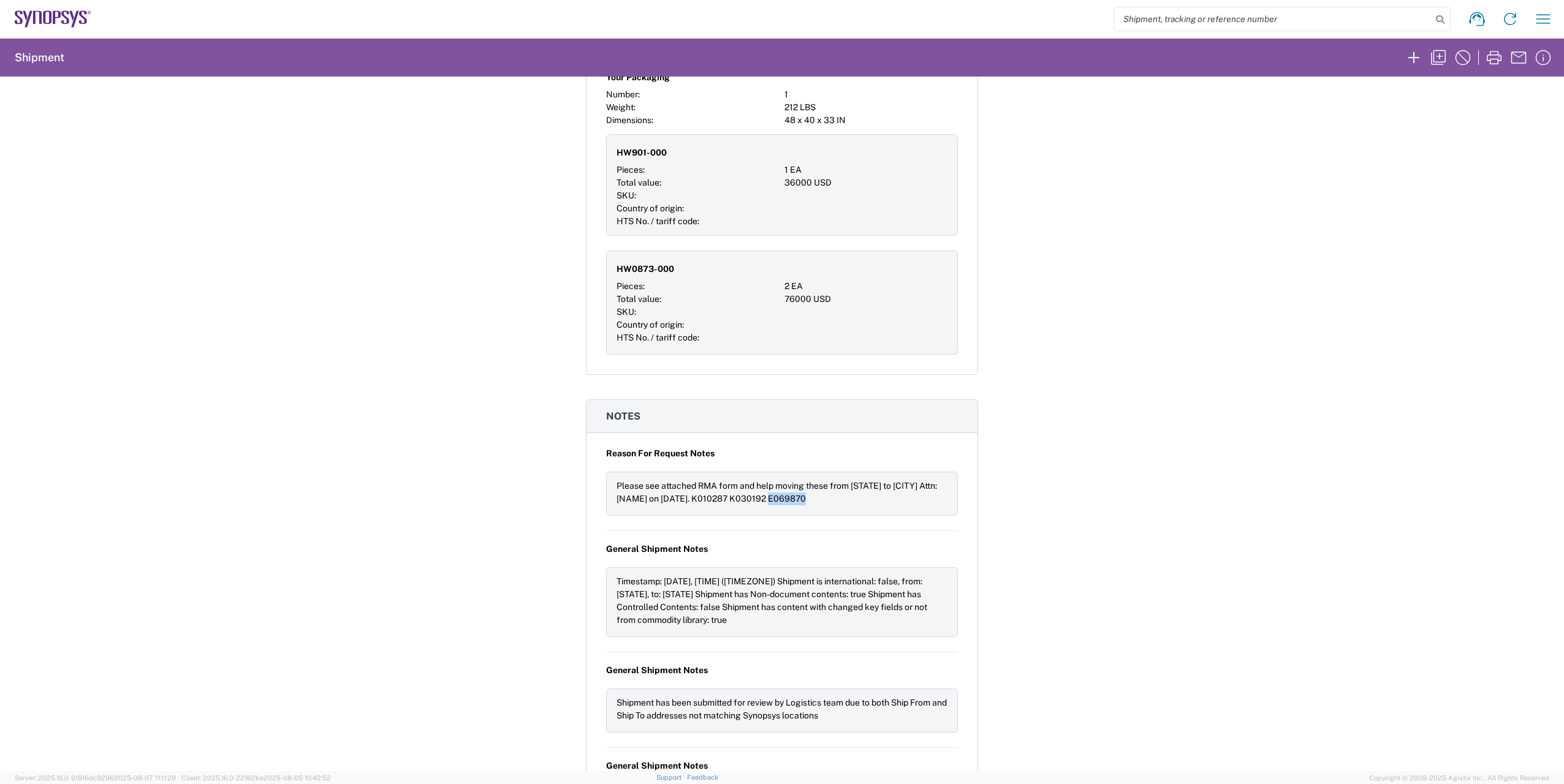 drag, startPoint x: 807, startPoint y: 497, endPoint x: 773, endPoint y: 499, distance: 34.058773 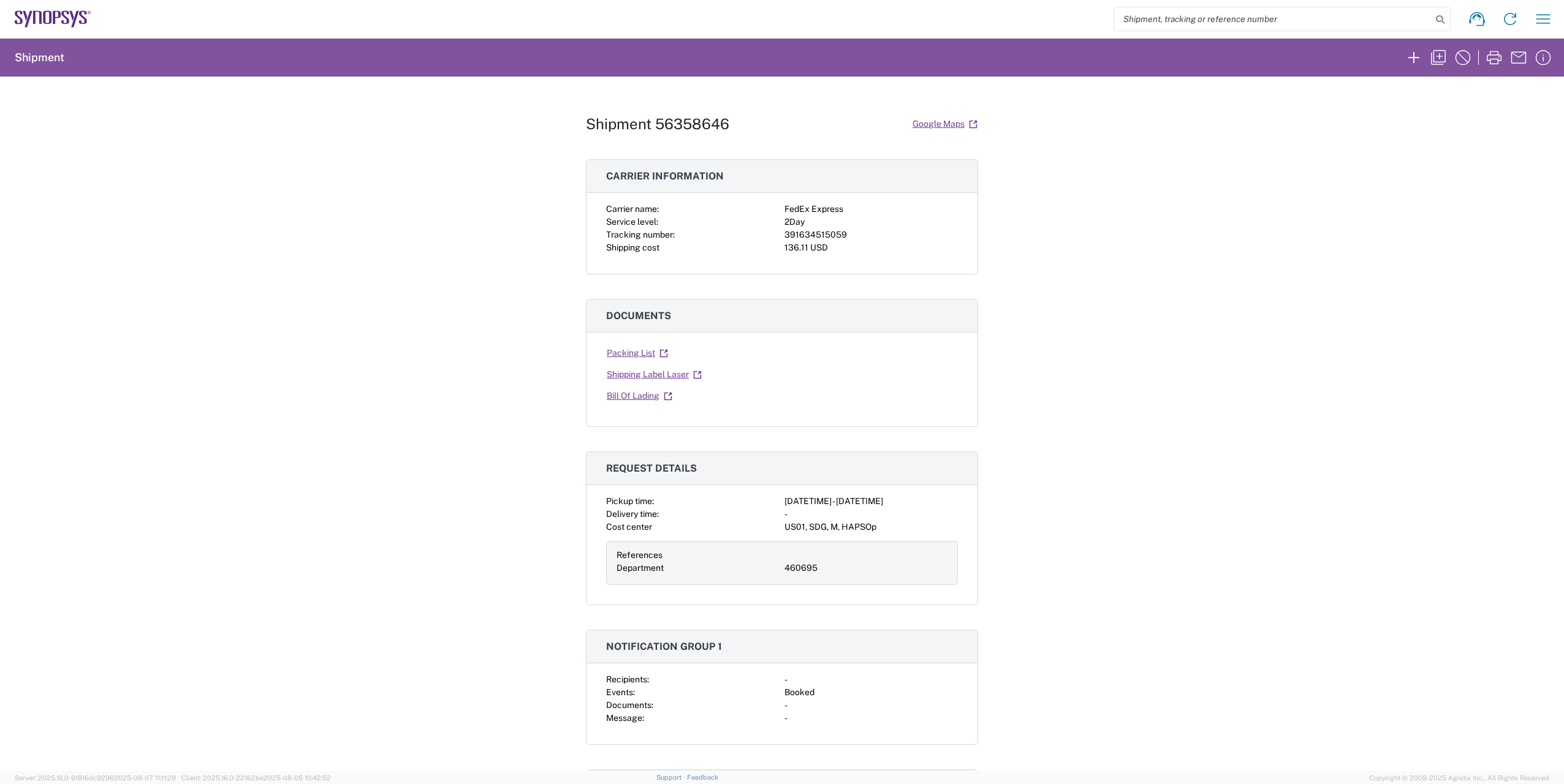 scroll, scrollTop: 0, scrollLeft: 0, axis: both 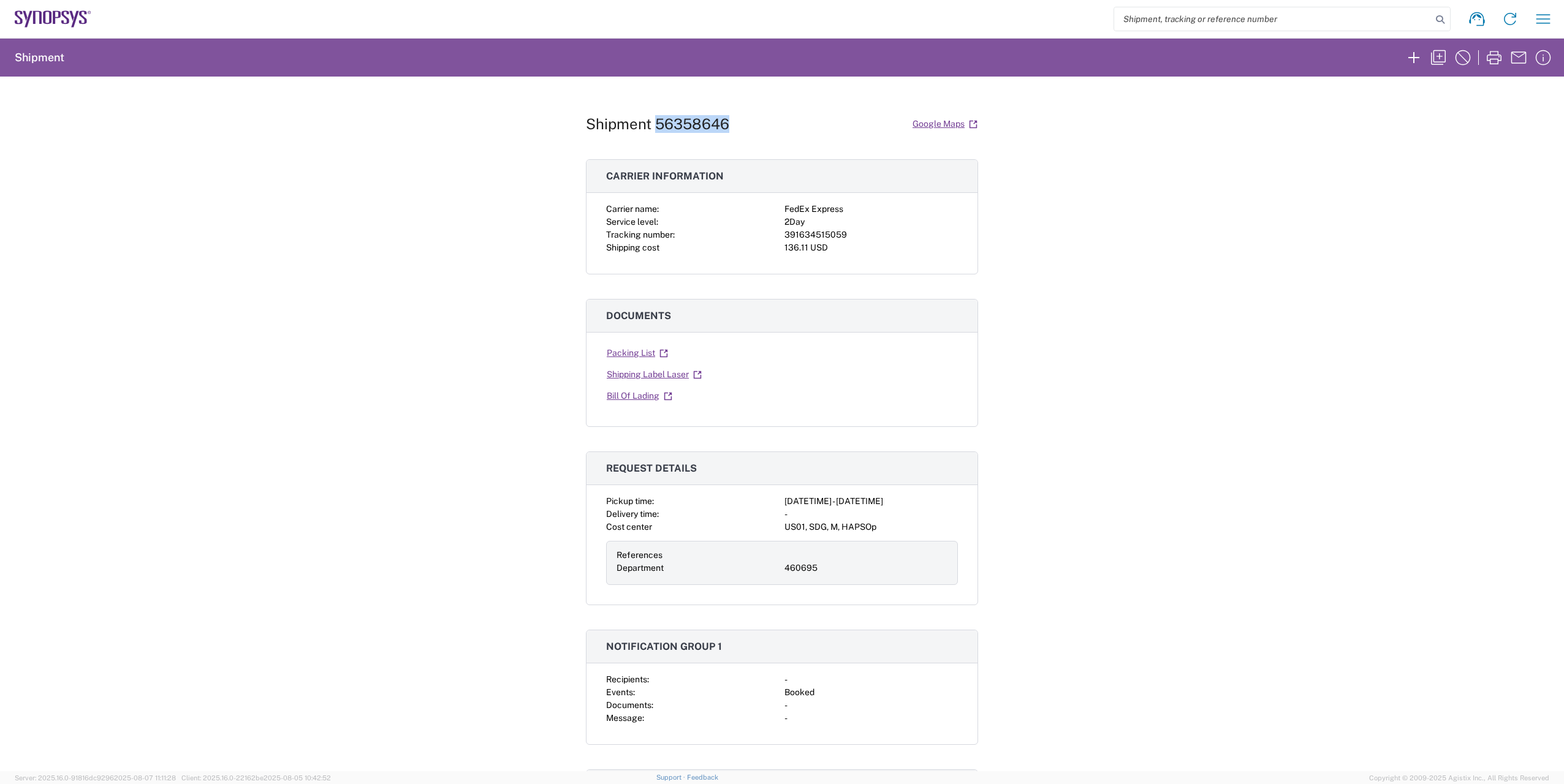 drag, startPoint x: 725, startPoint y: 128, endPoint x: 652, endPoint y: 129, distance: 73.00685 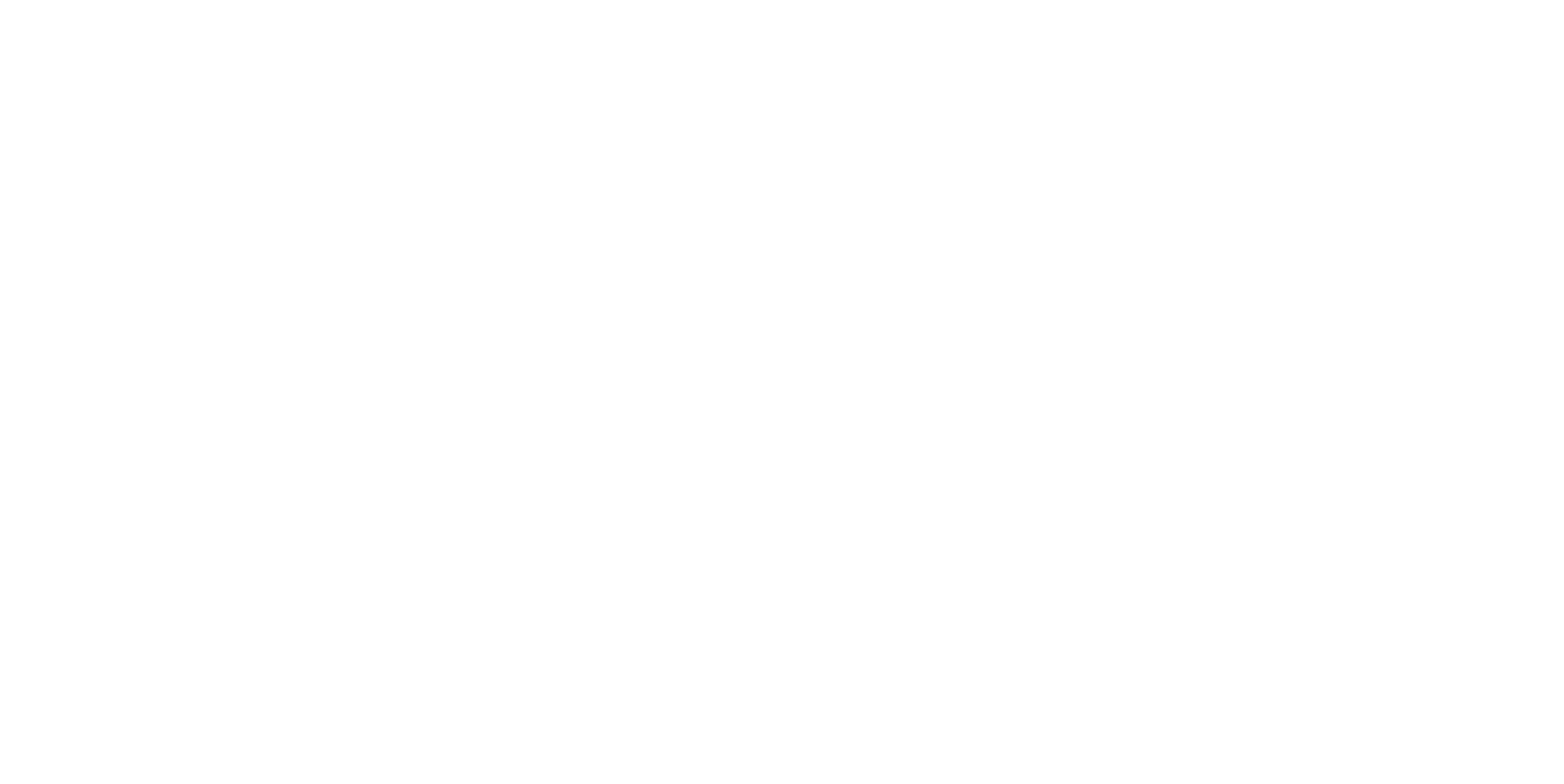 scroll, scrollTop: 0, scrollLeft: 0, axis: both 